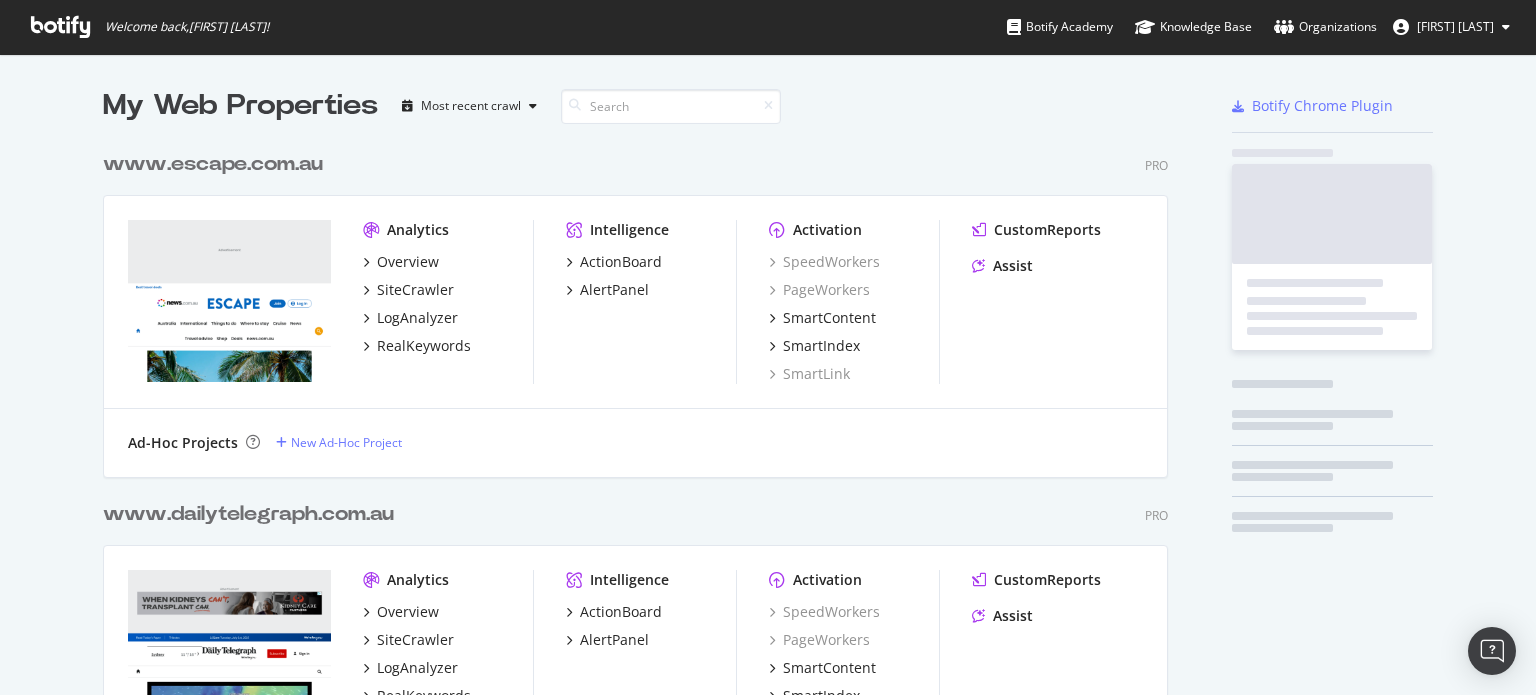 scroll, scrollTop: 0, scrollLeft: 0, axis: both 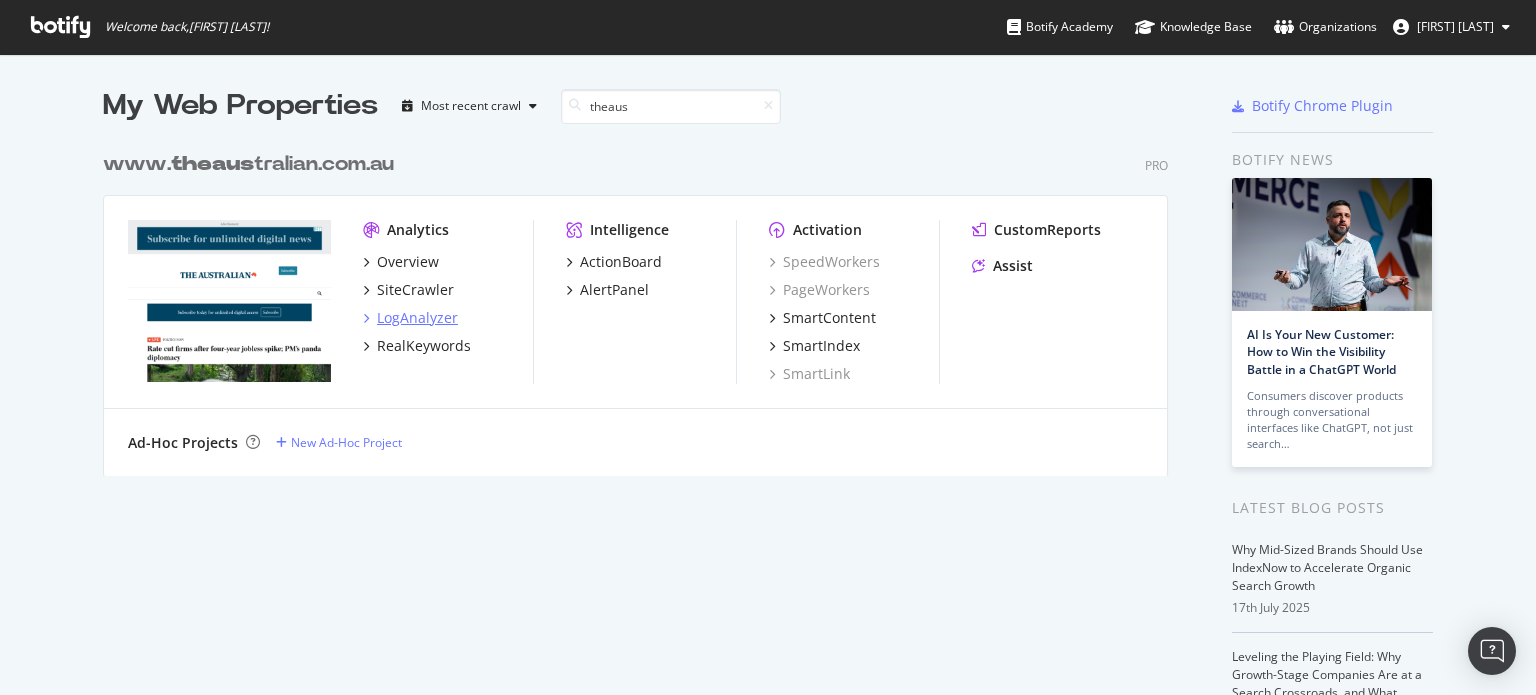 type on "theaus" 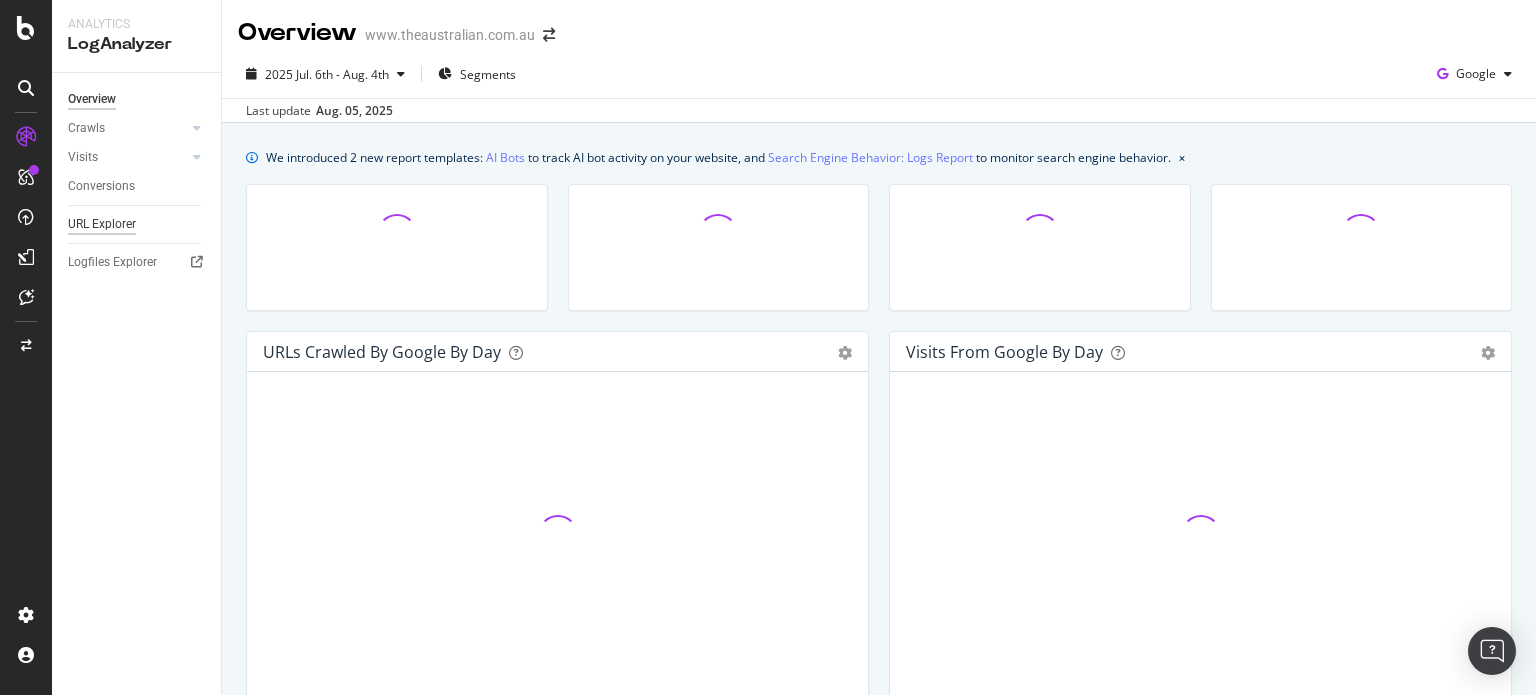 click on "URL Explorer" at bounding box center [102, 224] 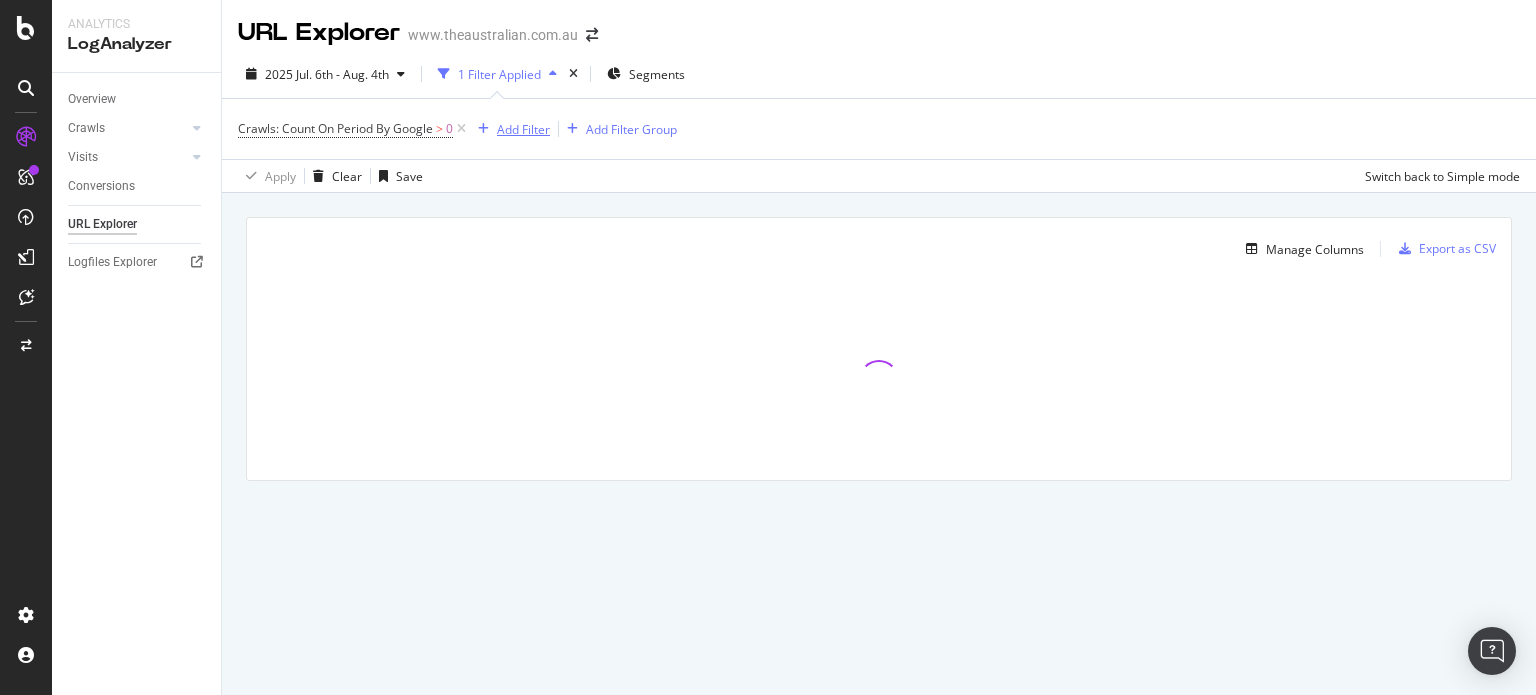 click on "Add Filter" at bounding box center (523, 129) 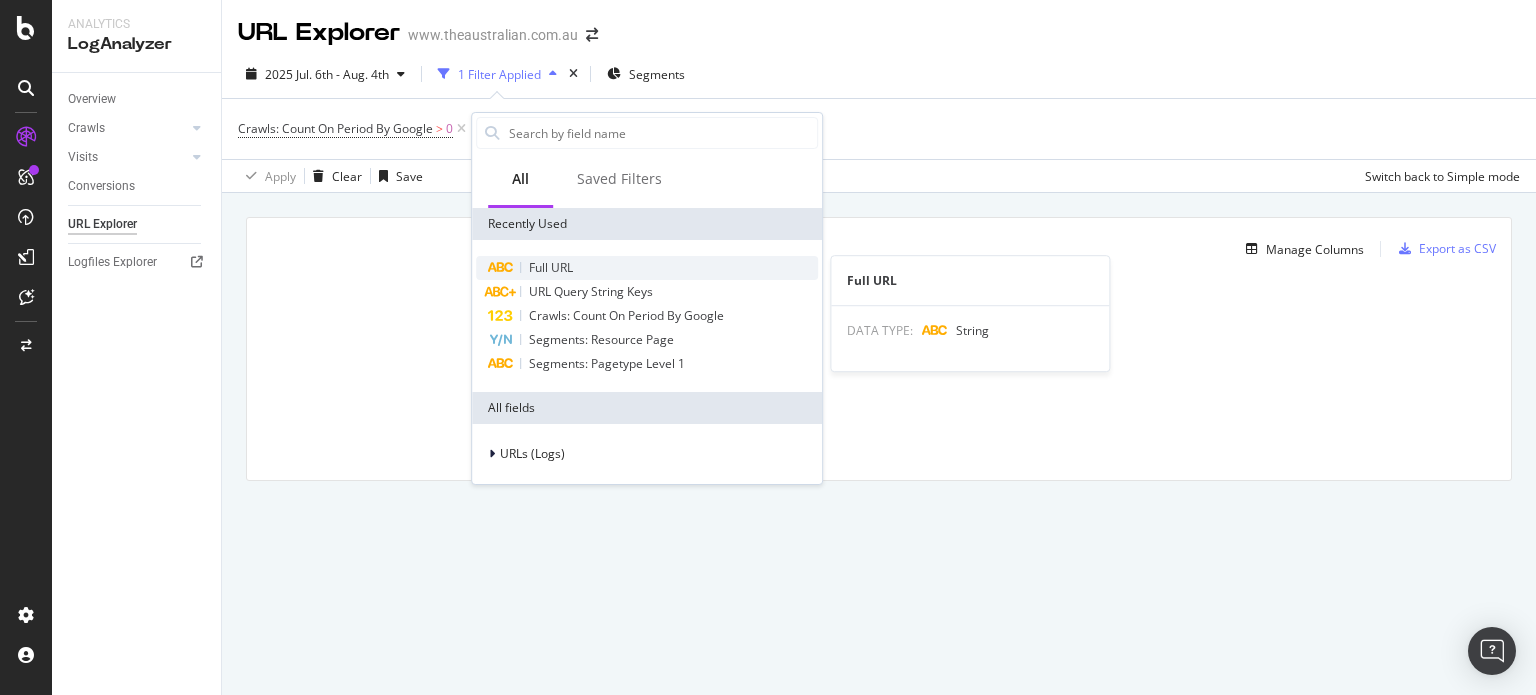 click on "Full URL" at bounding box center (551, 267) 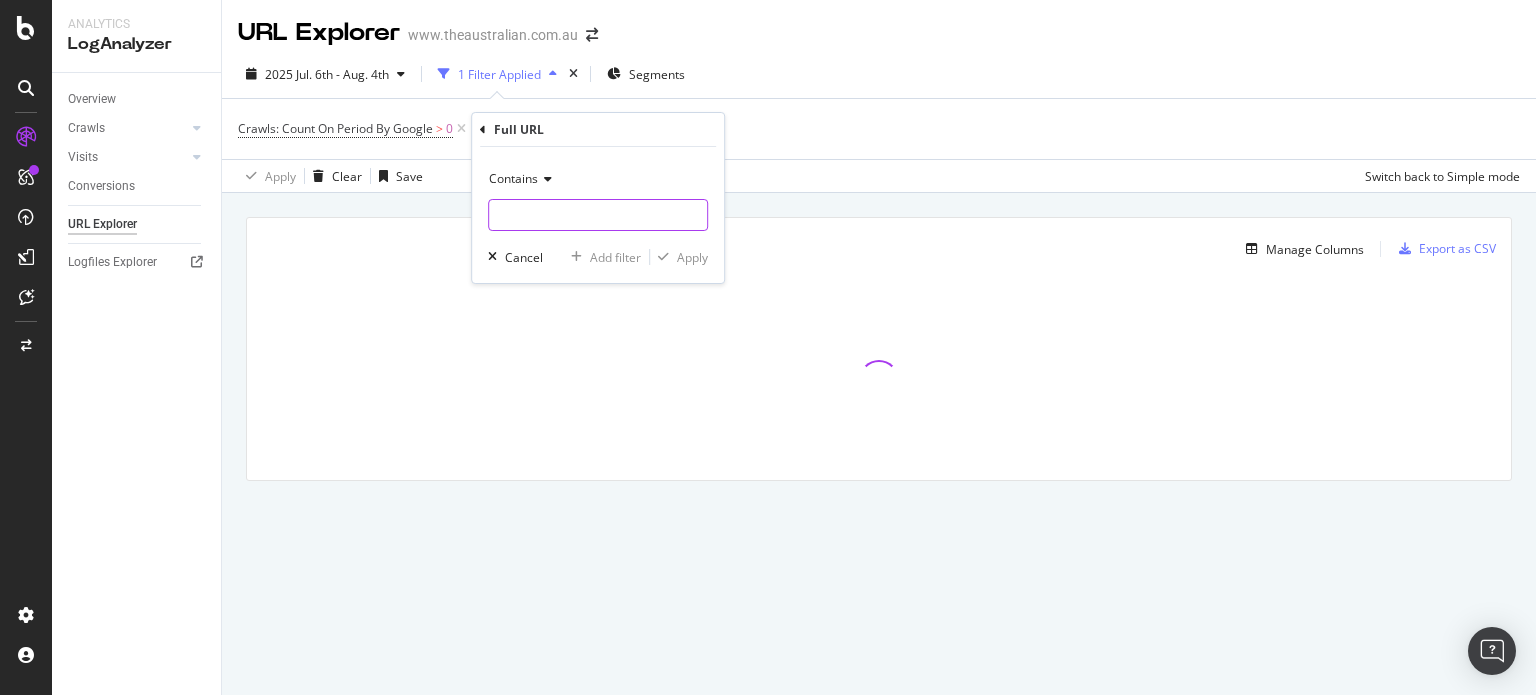 click at bounding box center [598, 215] 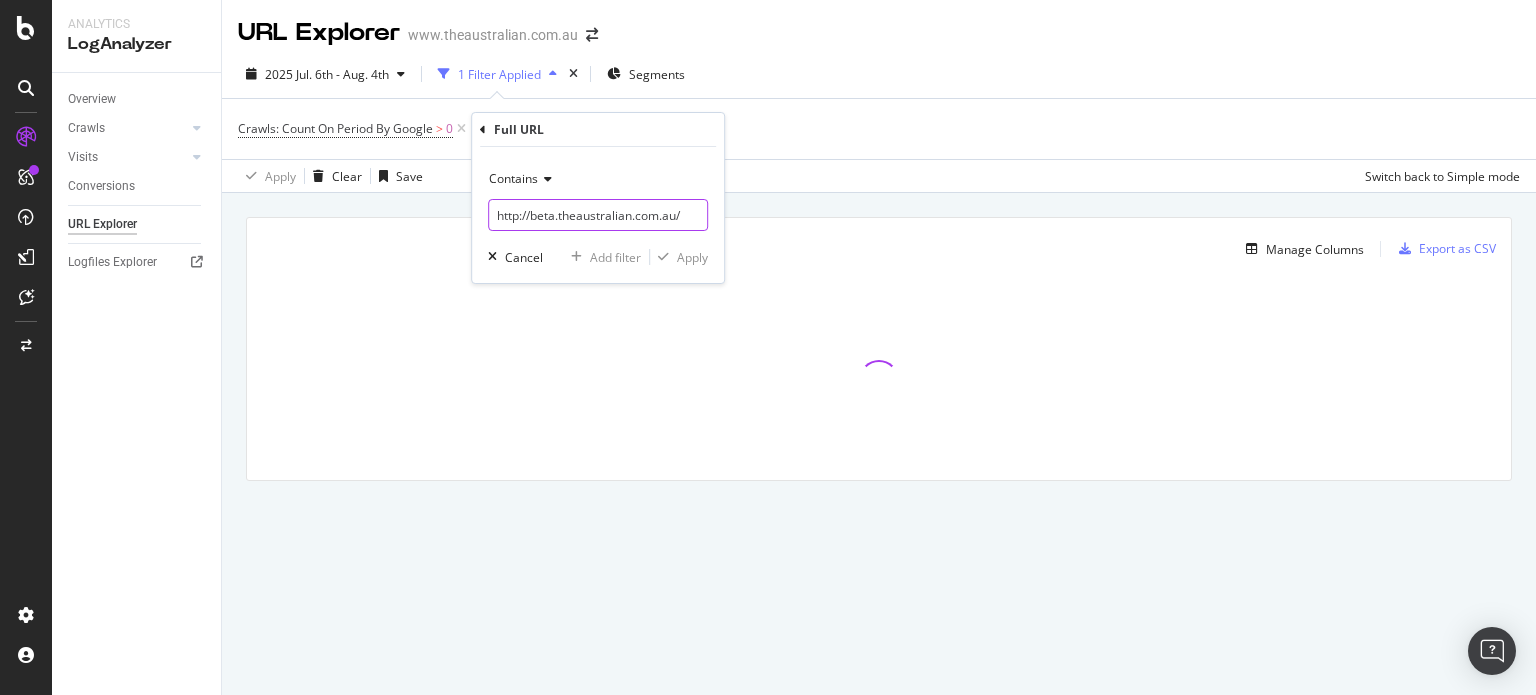 scroll, scrollTop: 0, scrollLeft: 12, axis: horizontal 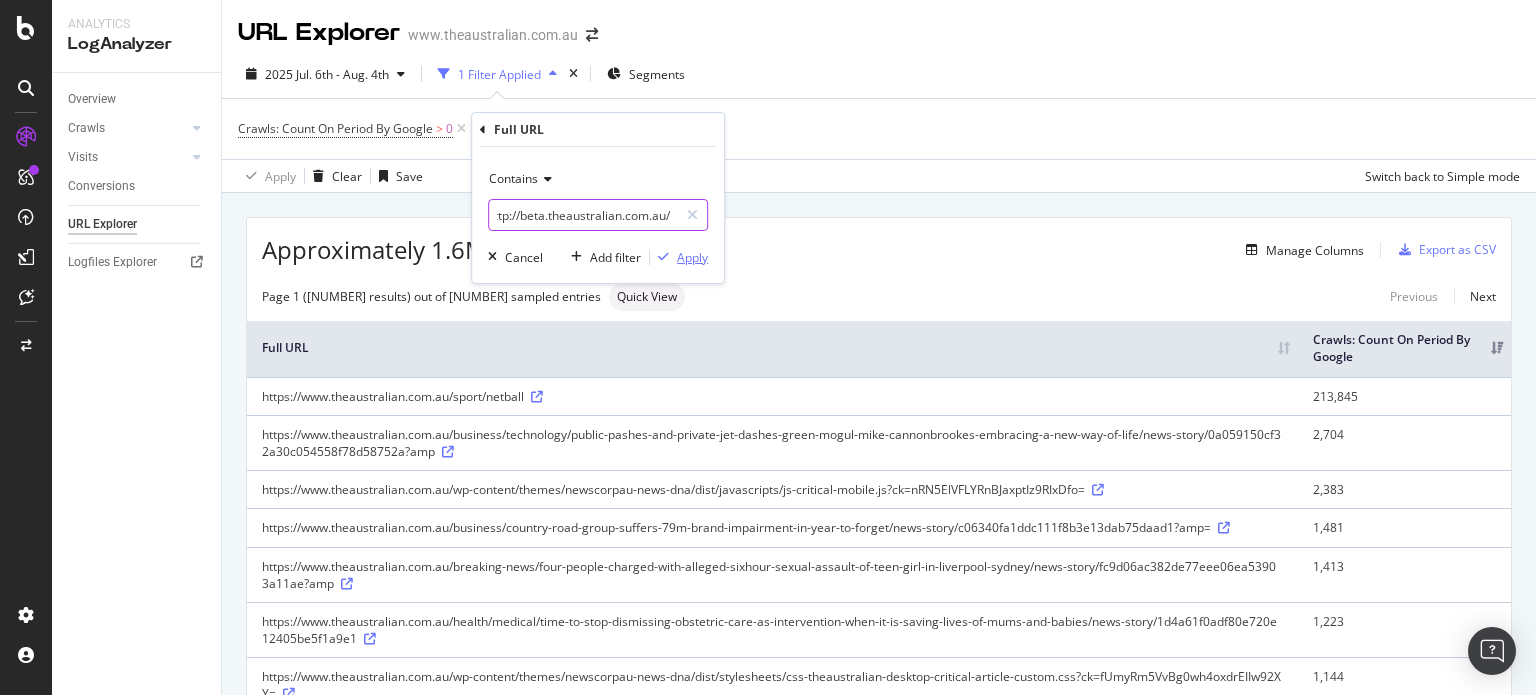 type on "http://beta.theaustralian.com.au/" 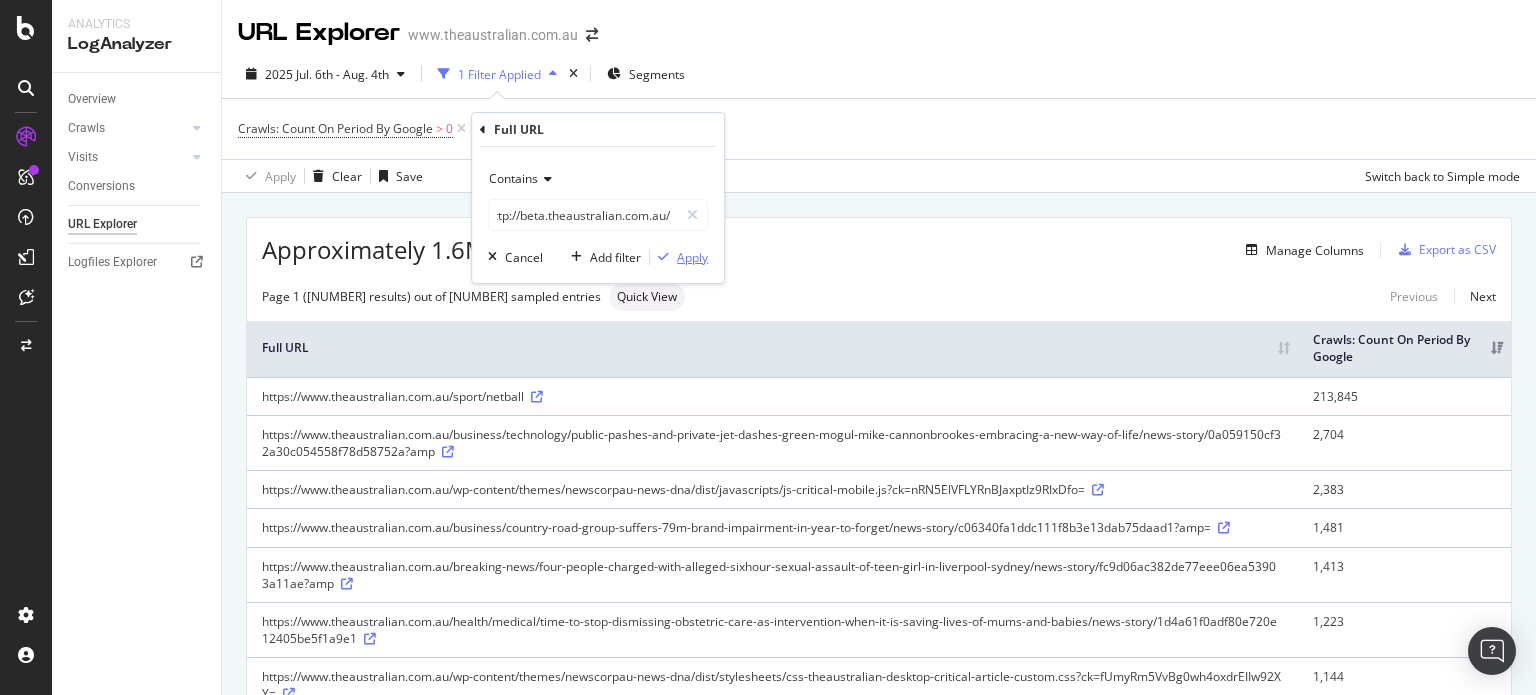 scroll, scrollTop: 0, scrollLeft: 0, axis: both 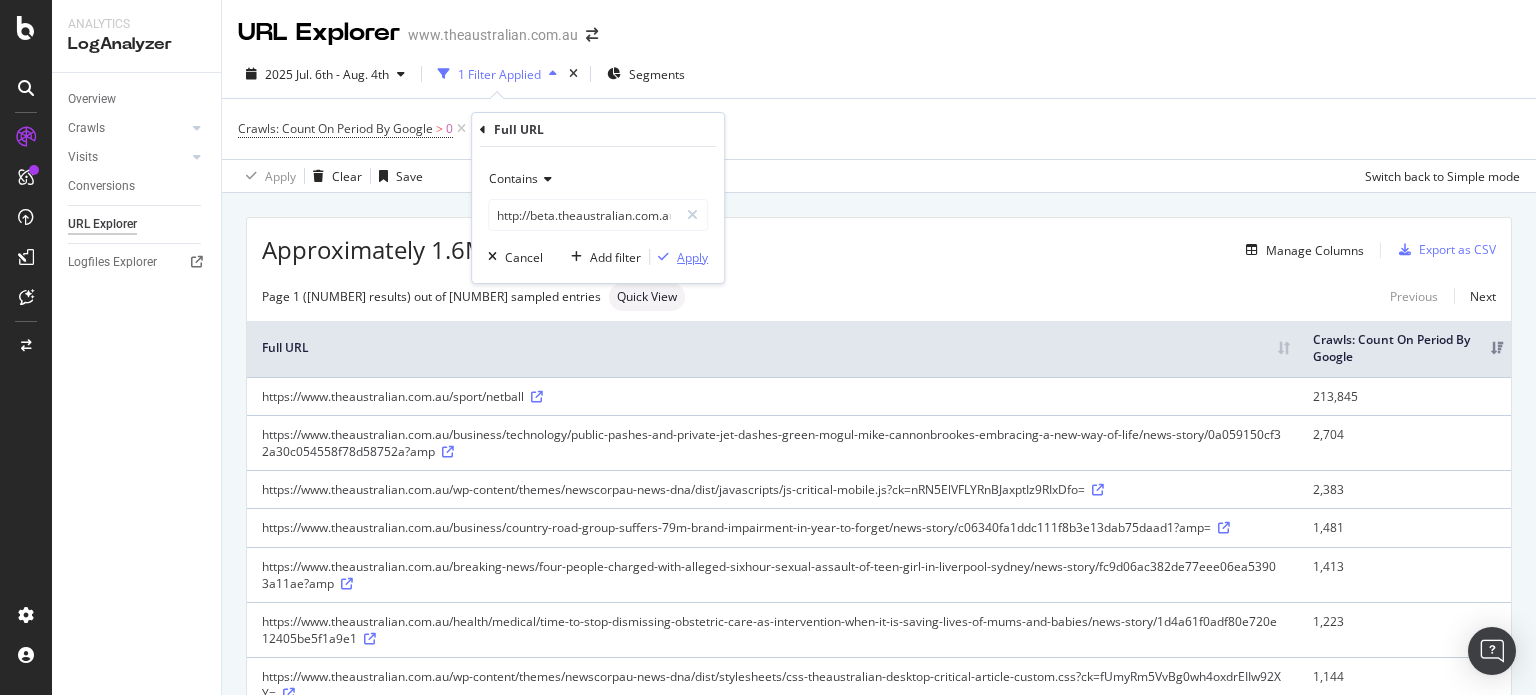 click on "Apply" at bounding box center [692, 257] 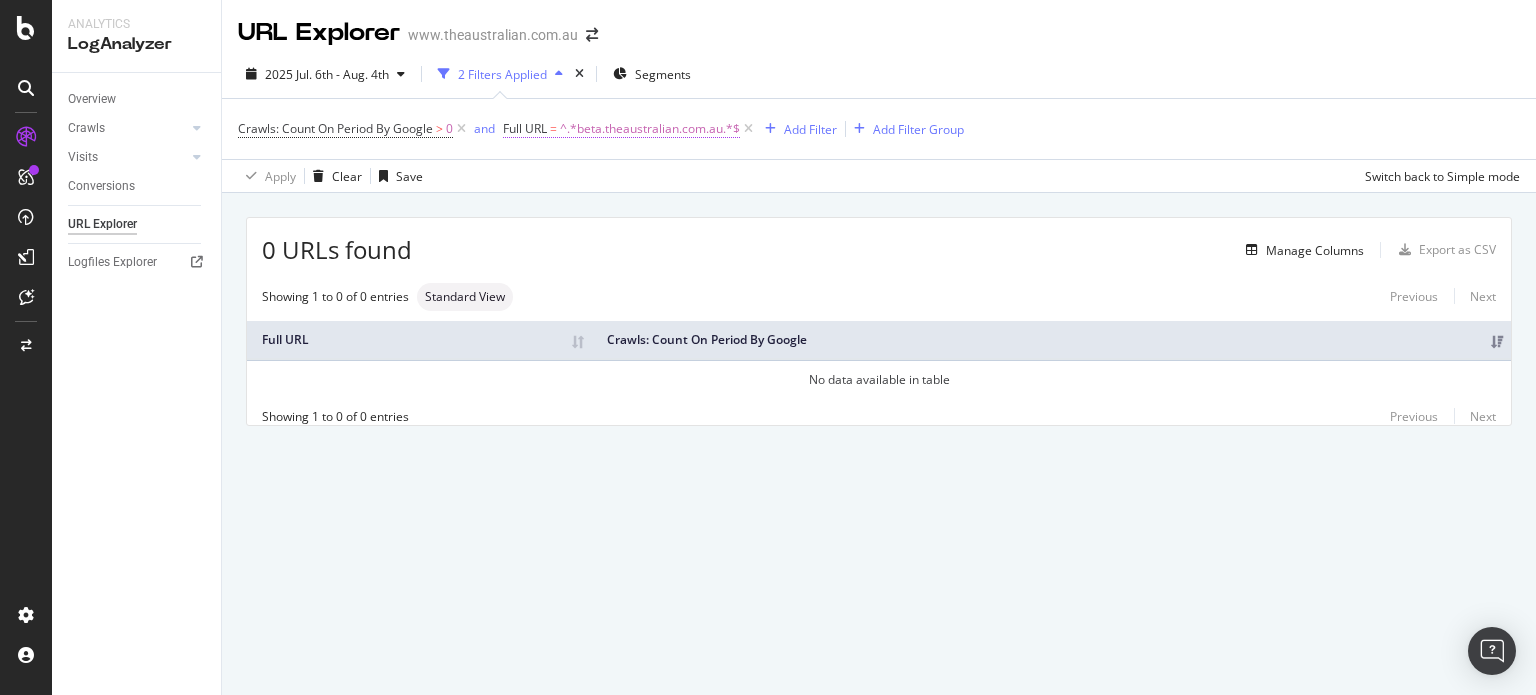 click on "^.*beta.theaustralian.com.au.*$" at bounding box center (650, 129) 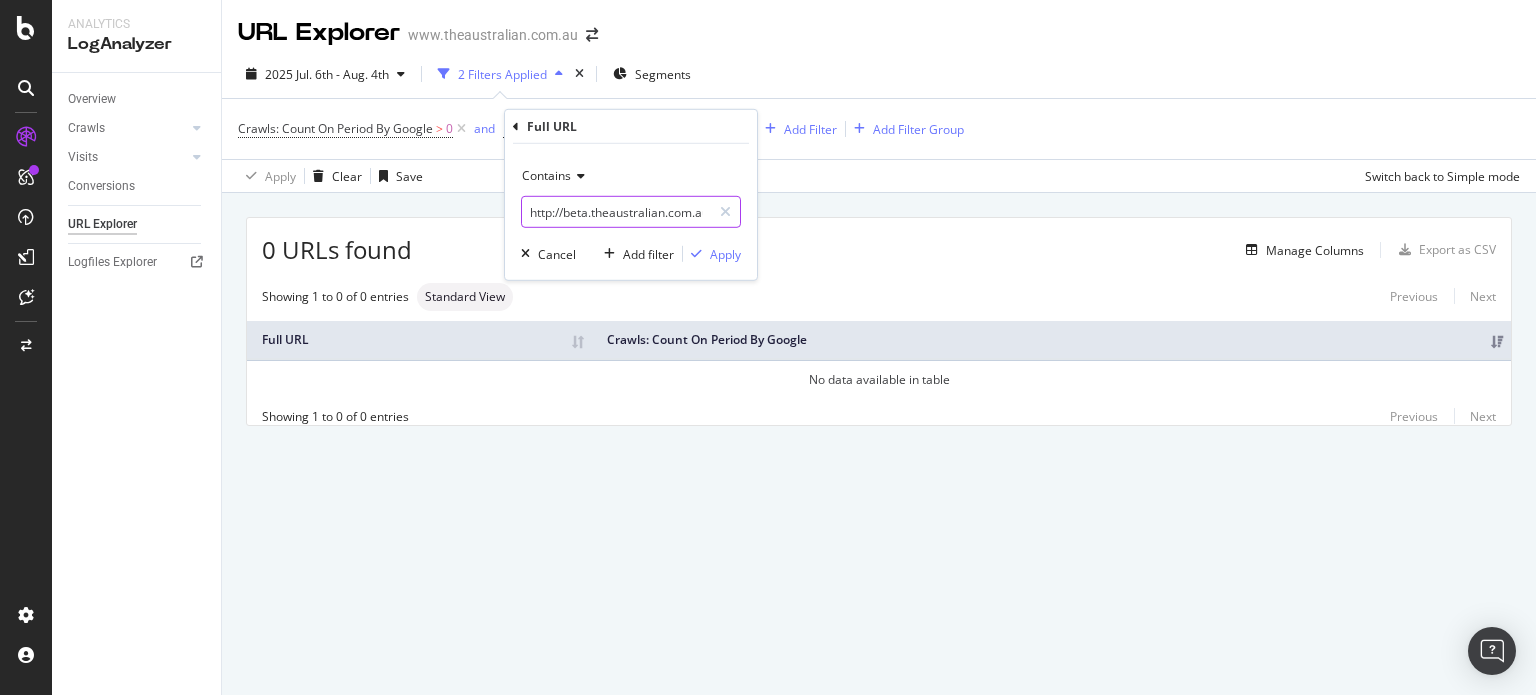 click on "http://beta.theaustralian.com.au/" at bounding box center [616, 212] 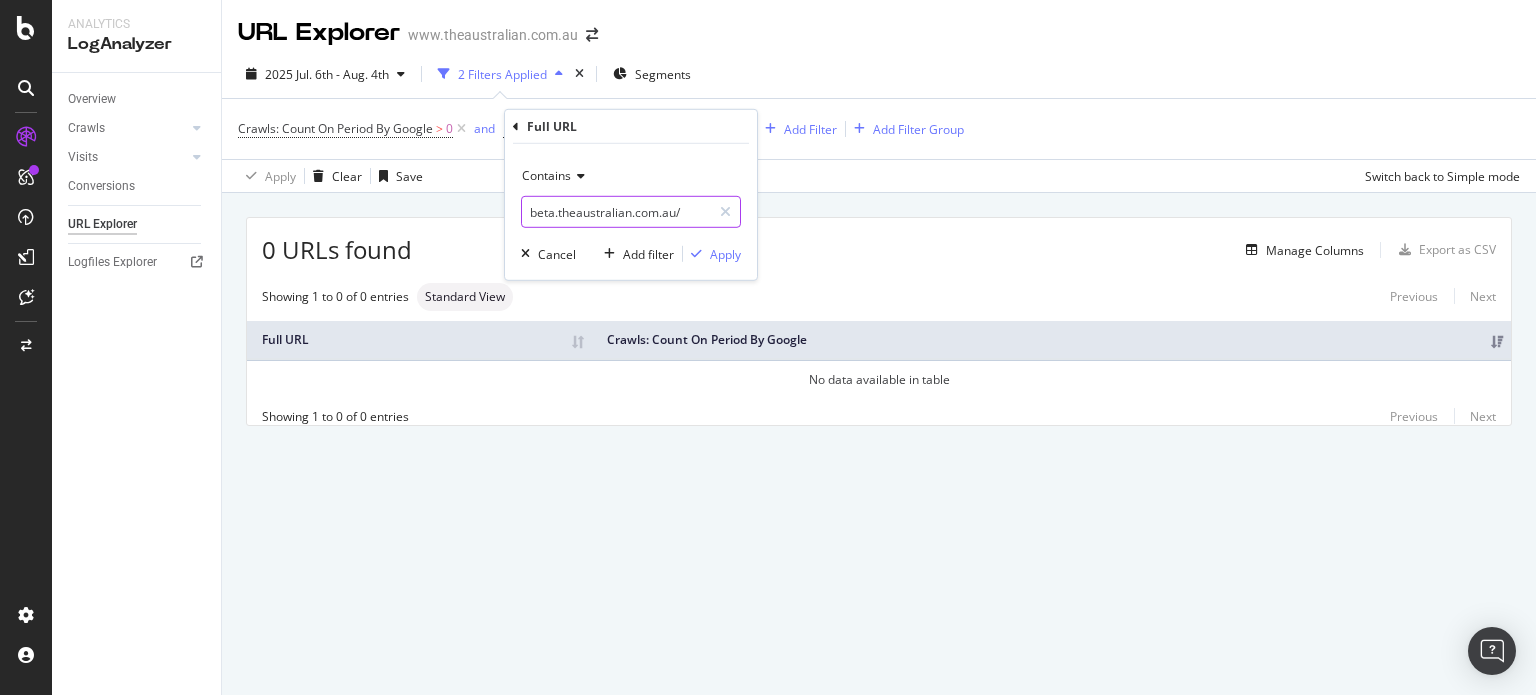 click on "beta.theaustralian.com.au/" at bounding box center (616, 212) 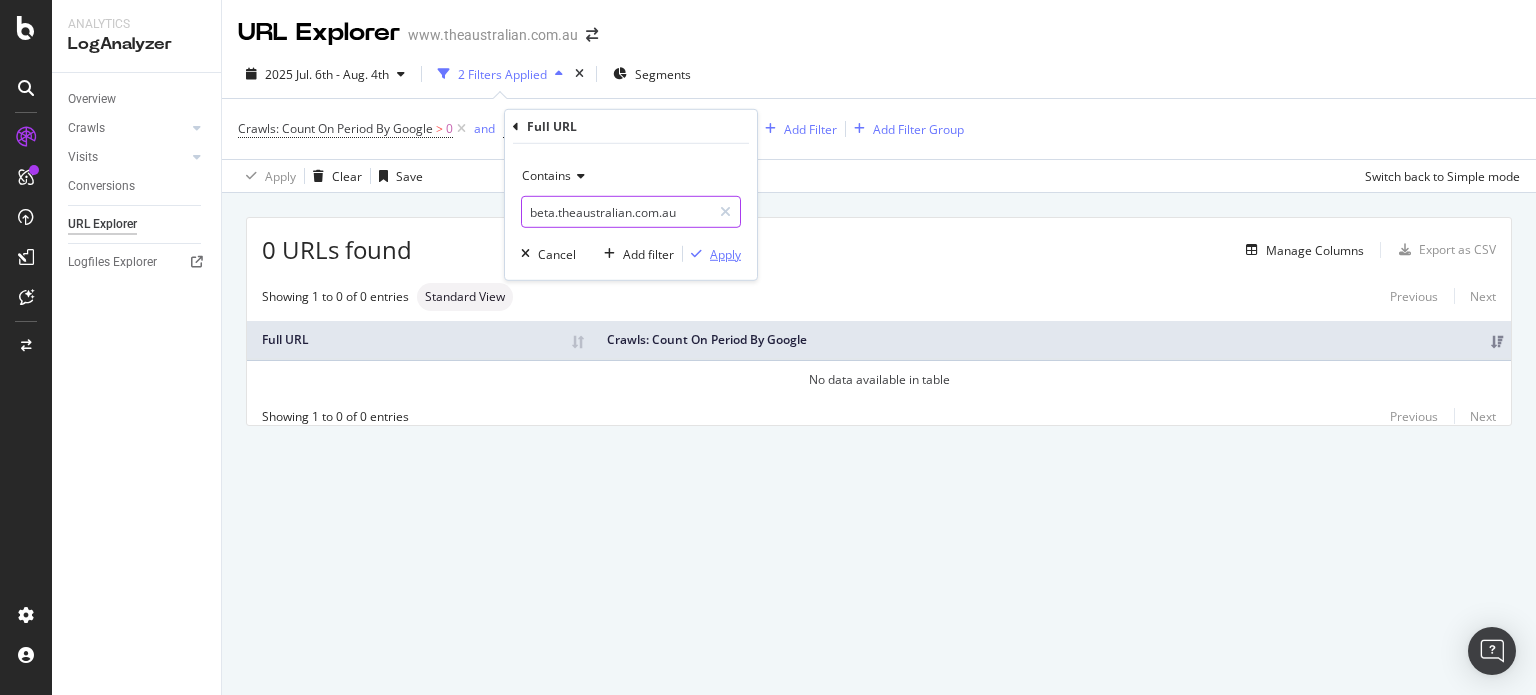 type on "beta.theaustralian.com.au" 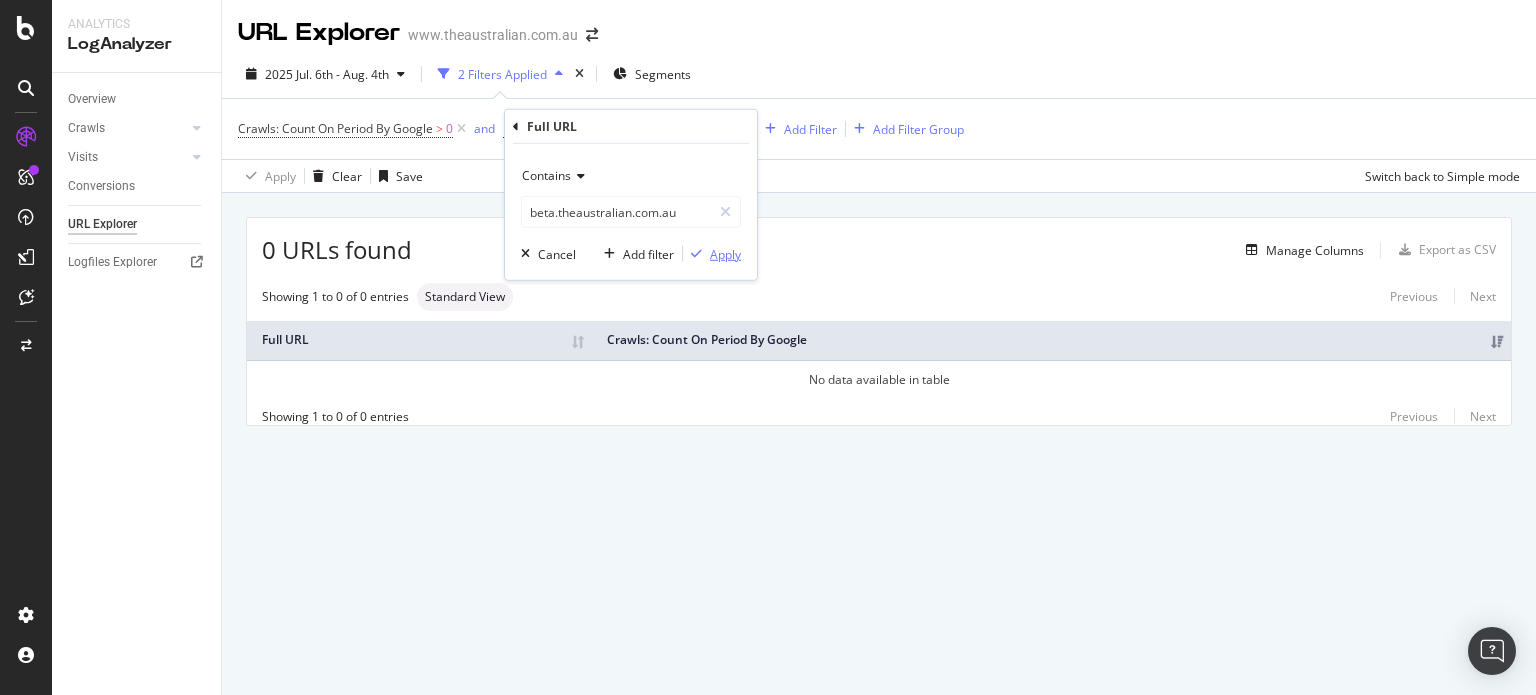 click on "Apply" at bounding box center [725, 253] 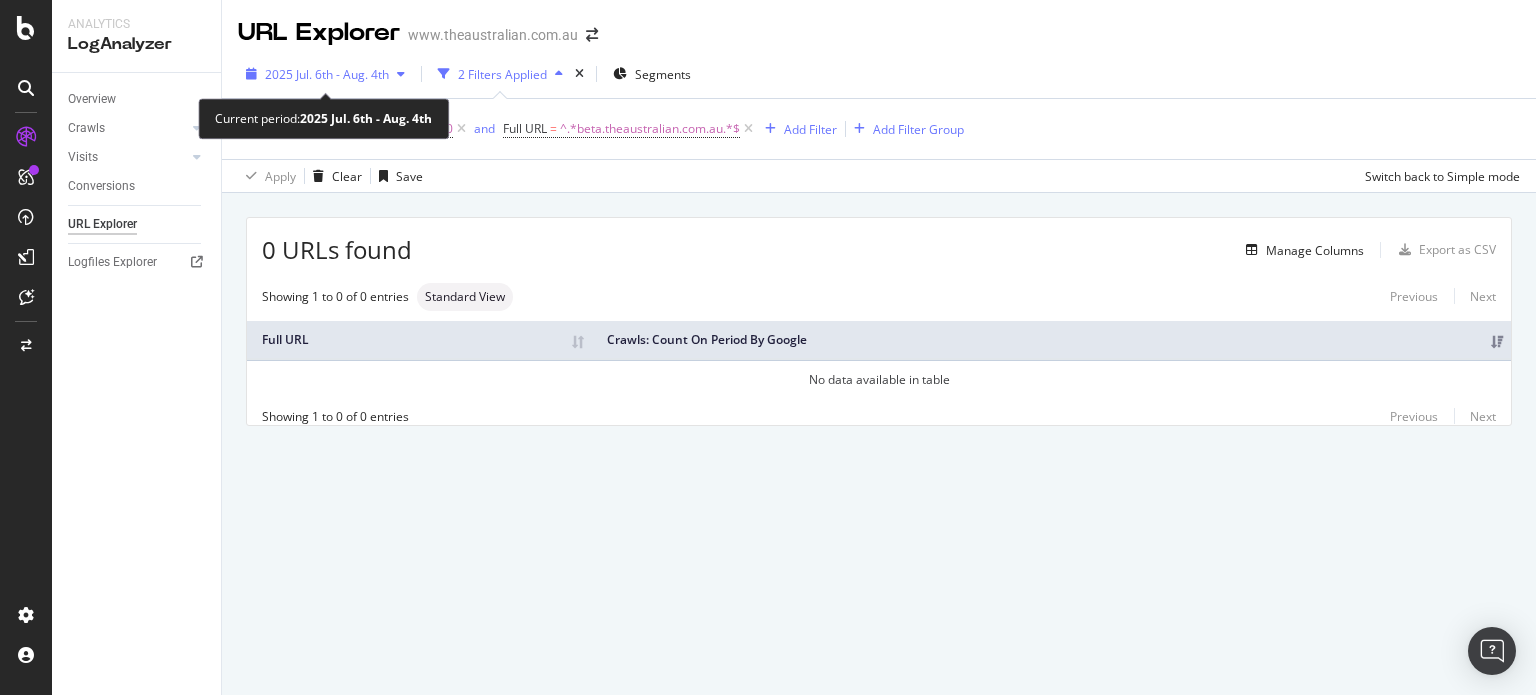 click on "2025 Jul. 6th - Aug. 4th" at bounding box center [327, 74] 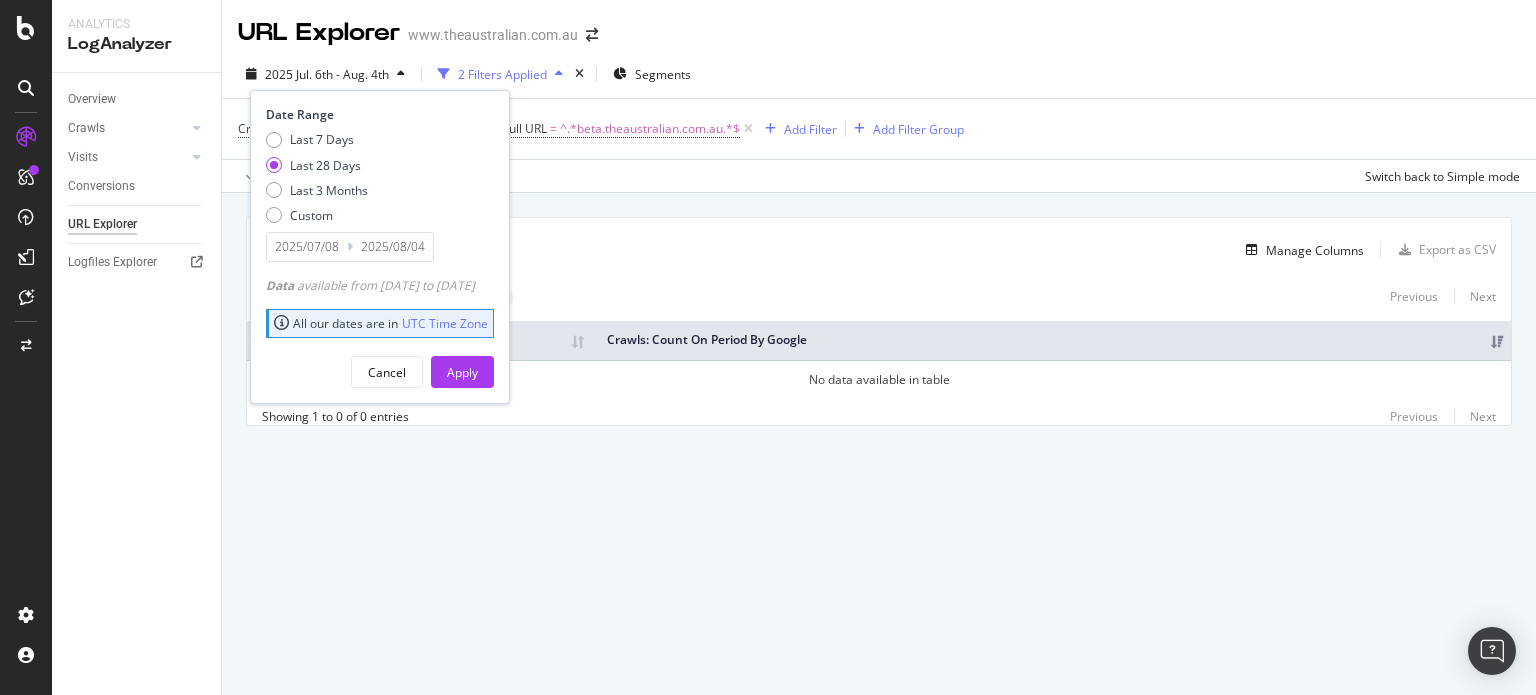 click on "[DATE] [MONTH]. [DAY]th - [DATE] [MONTH]. [DAY]th 2 Filters Applied Segments Date Range Last 7 Days Last 28 Days Last 3 Months Custom [DATE]/[MONTH]/[DAY] Navigate forward to interact with the calendar and select a date. Press the question mark key to get the keyboard shortcuts for changing dates. [DATE]/[MONTH]/[DAY] Navigate backward to interact with the calendar and select a date. Press the question mark key to get the keyboard shortcuts for changing dates. Data available from [DATE]/[MONTH]/[DAY] to [DATE]/[MONTH]/[DAY] All our dates are in UTC Time Zone Cancel Apply" at bounding box center [879, 78] 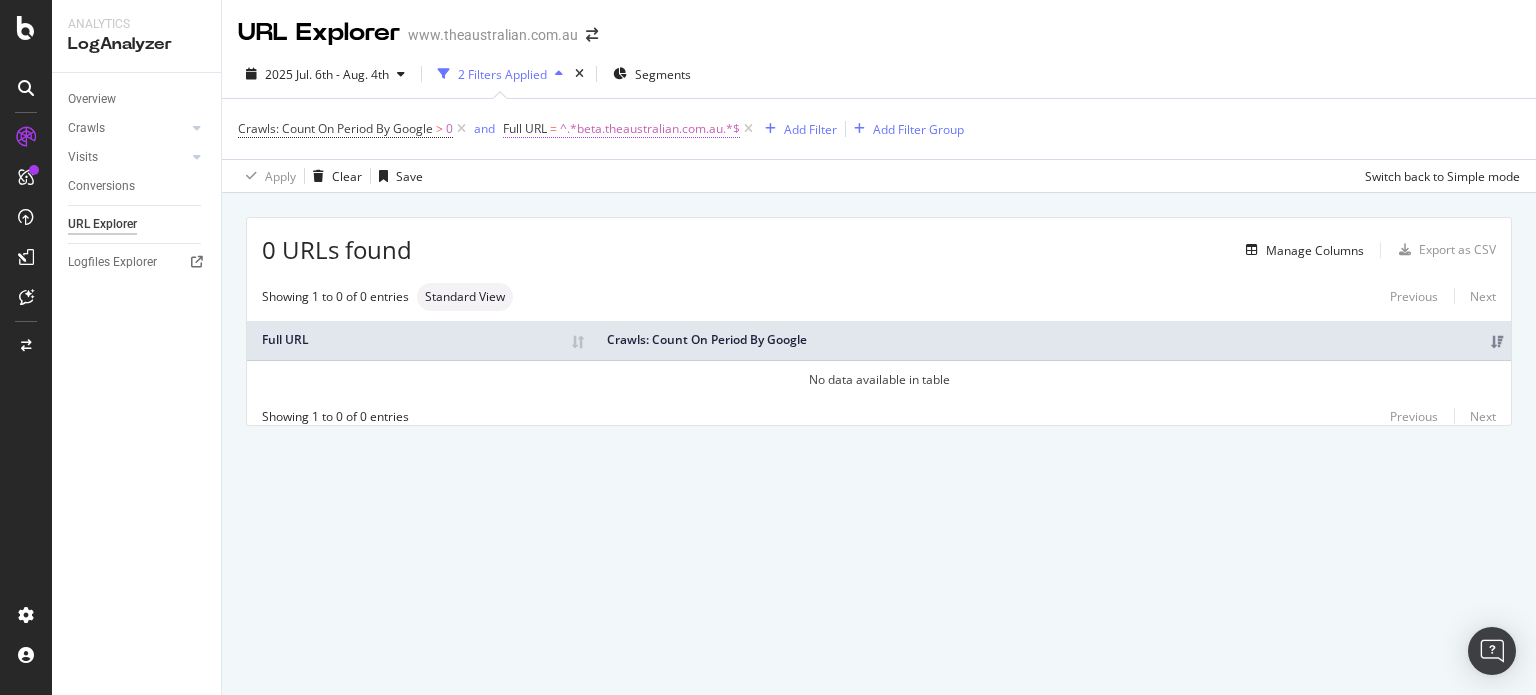 click on "^.*beta.theaustralian.com.au.*$" at bounding box center [650, 129] 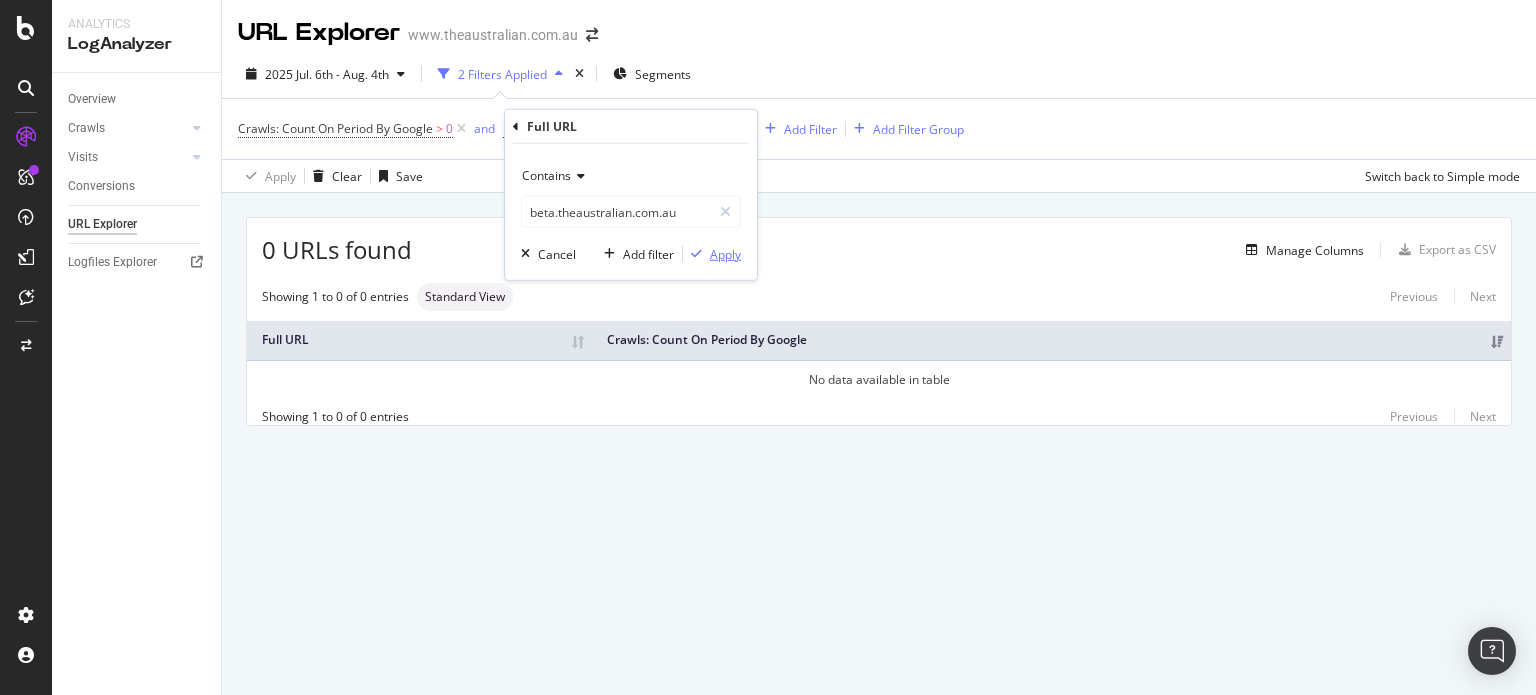 click on "Apply" at bounding box center (725, 253) 